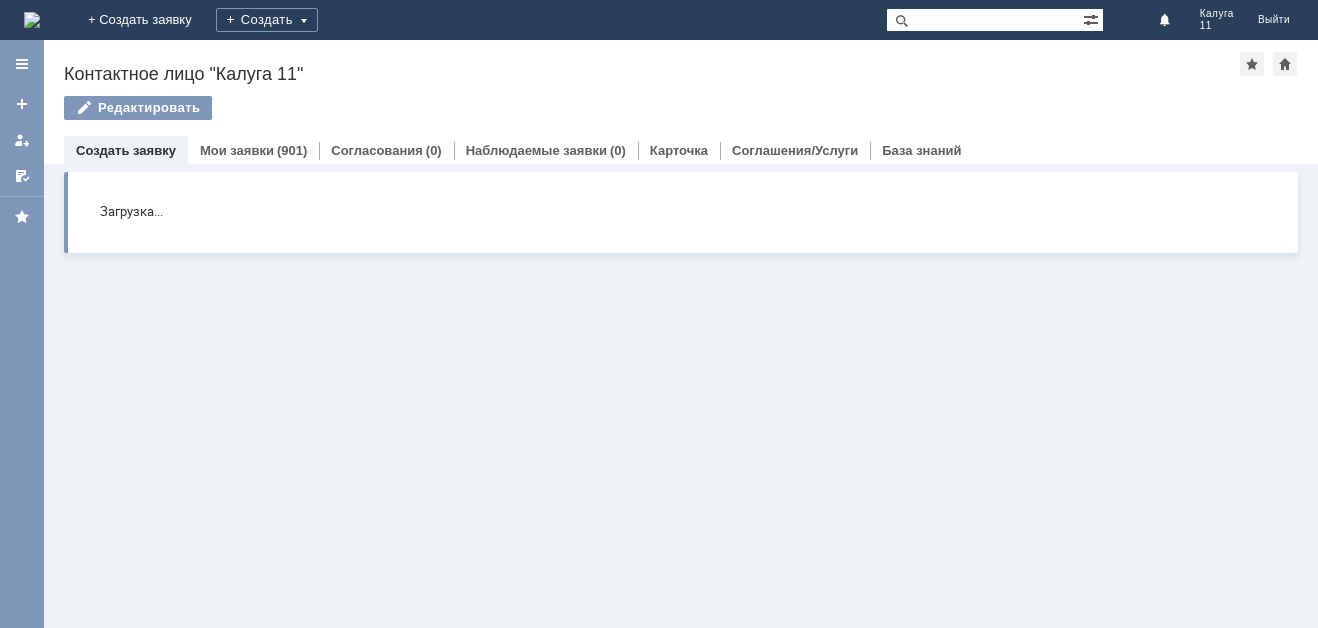 scroll, scrollTop: 0, scrollLeft: 0, axis: both 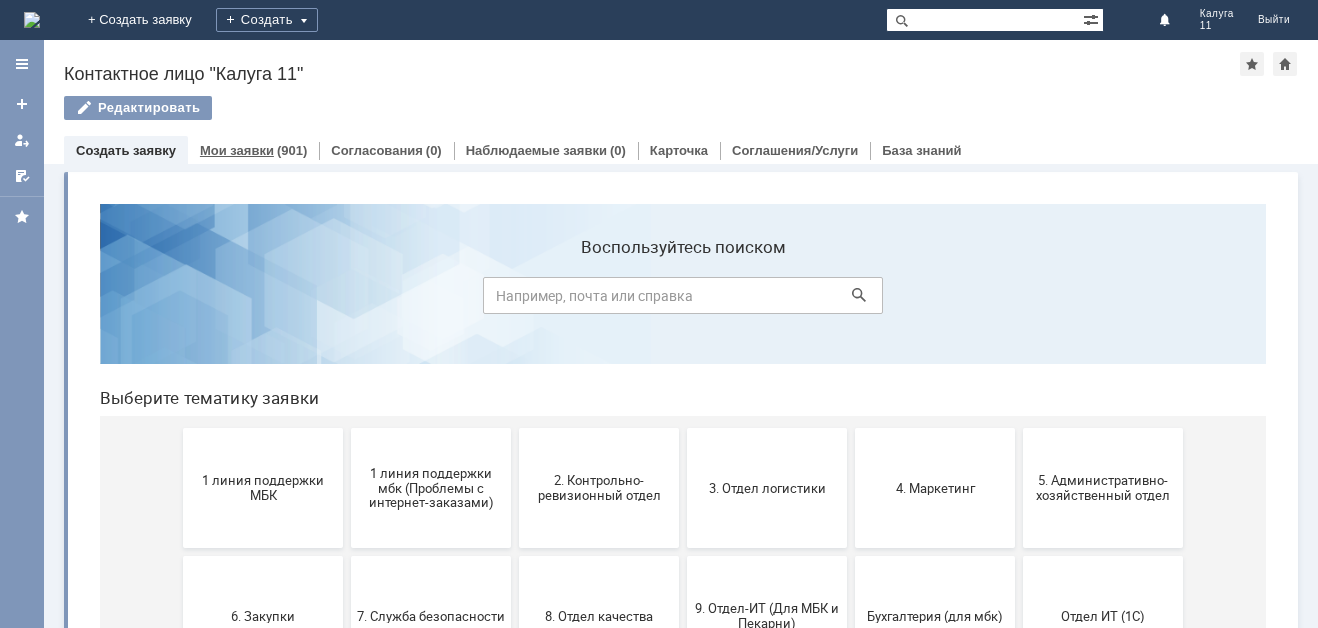 click on "Мои заявки (901)" at bounding box center (253, 150) 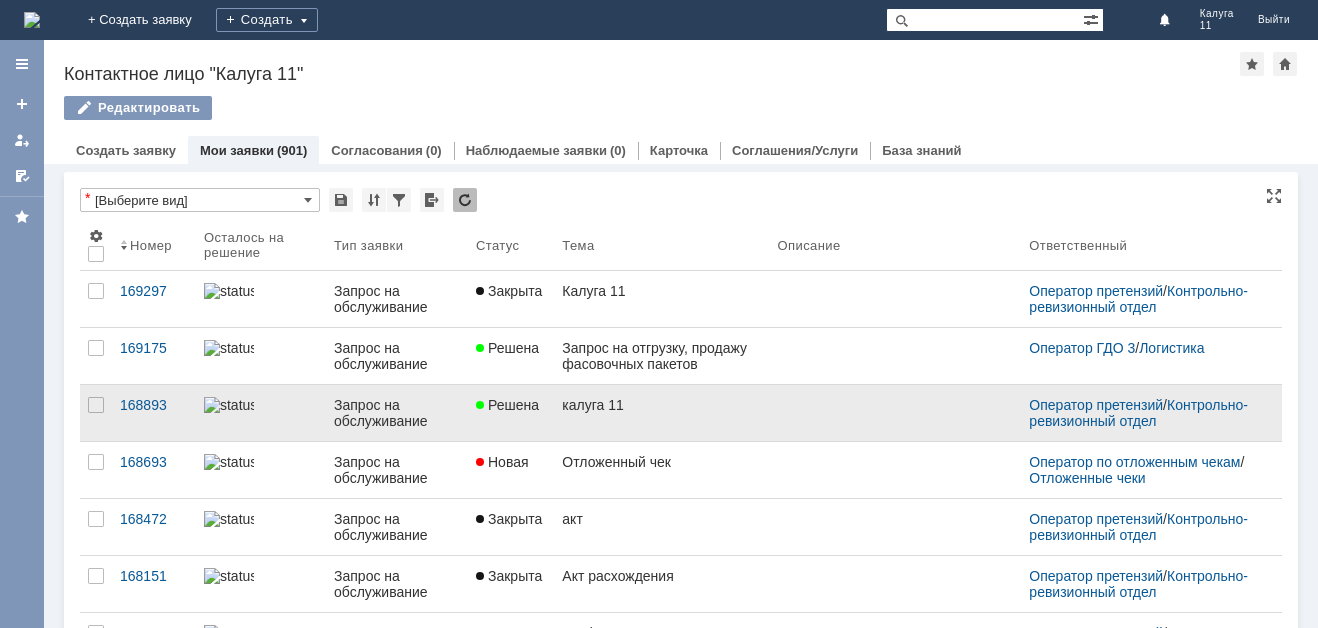 scroll, scrollTop: 0, scrollLeft: 0, axis: both 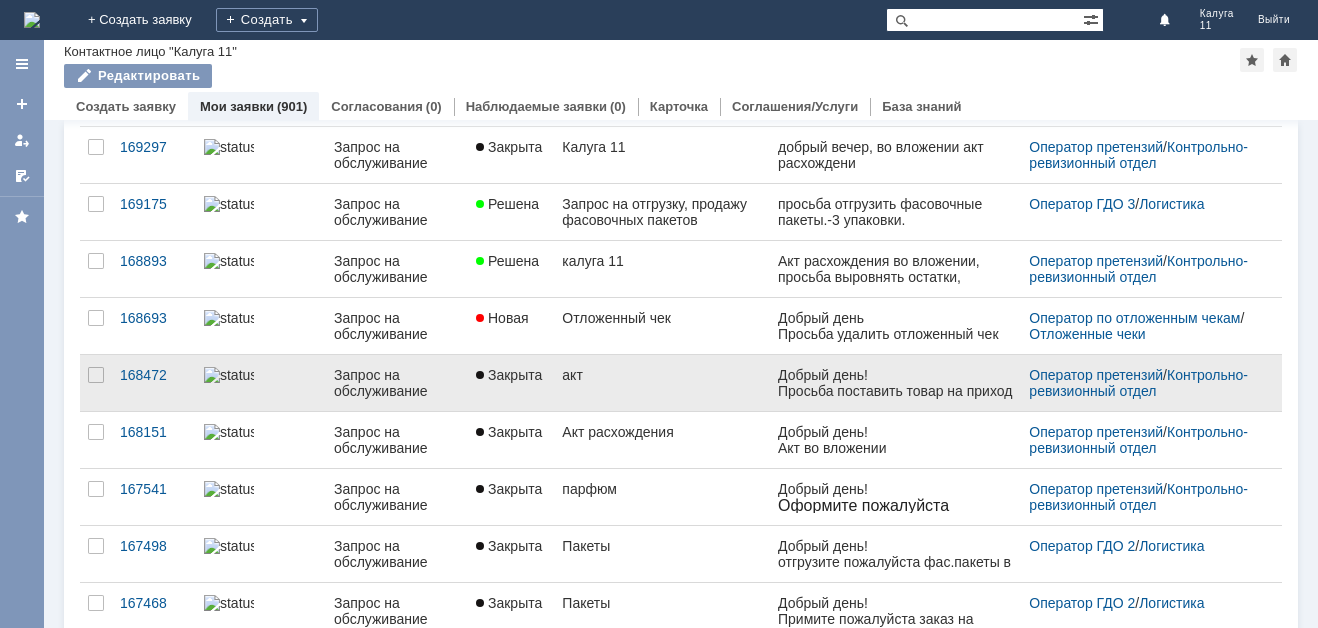 click on "Просьба поставить товар на приход из акта расхождений. Сформирован по ошибке. Акт в файле. Спасибо!" at bounding box center (895, 415) 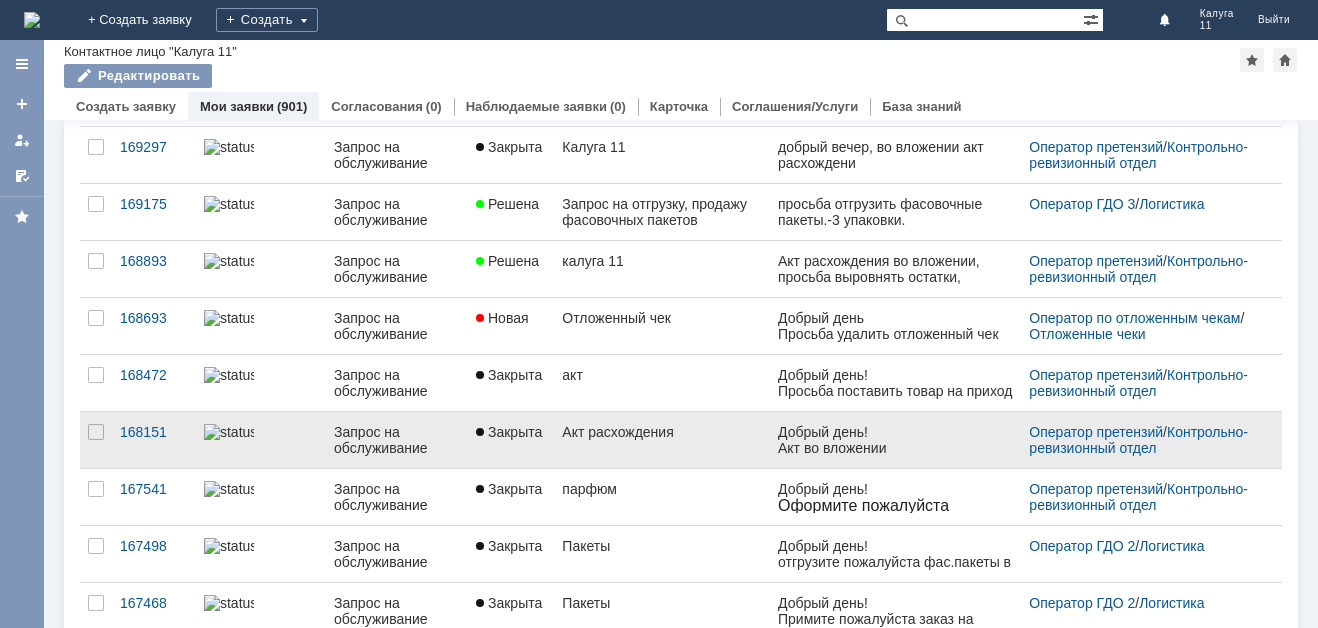 click on "Акт расхождения" at bounding box center (661, 432) 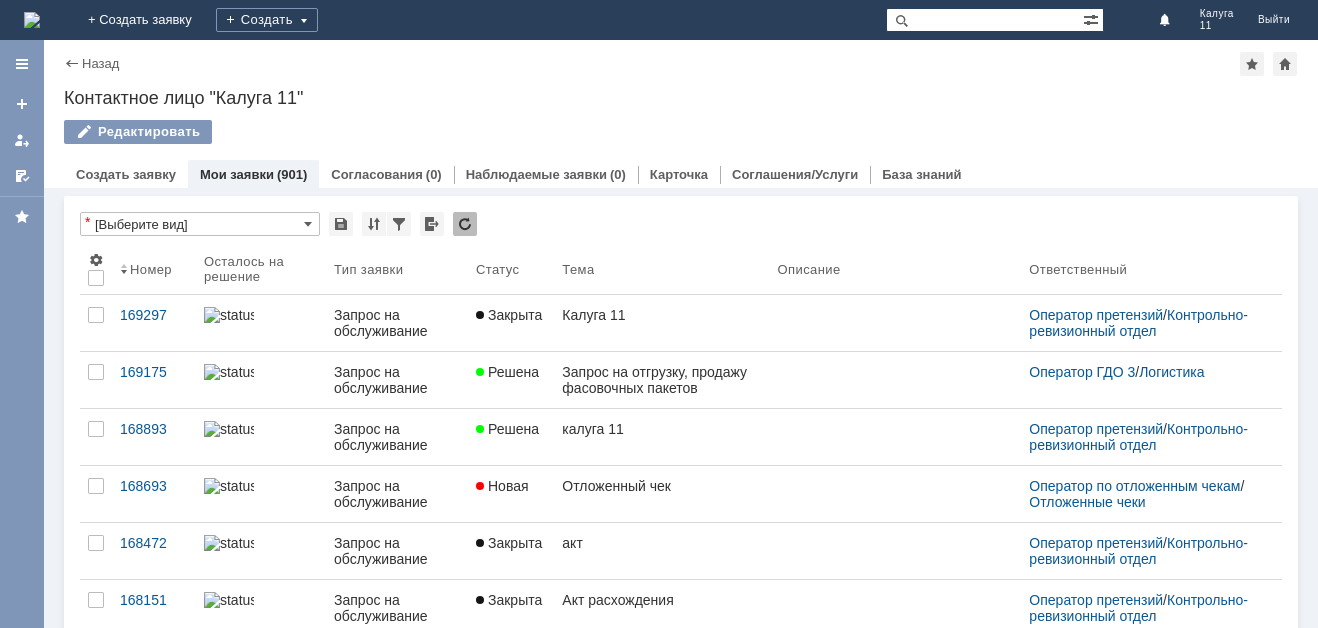 click on "Мои заявки" at bounding box center [237, 174] 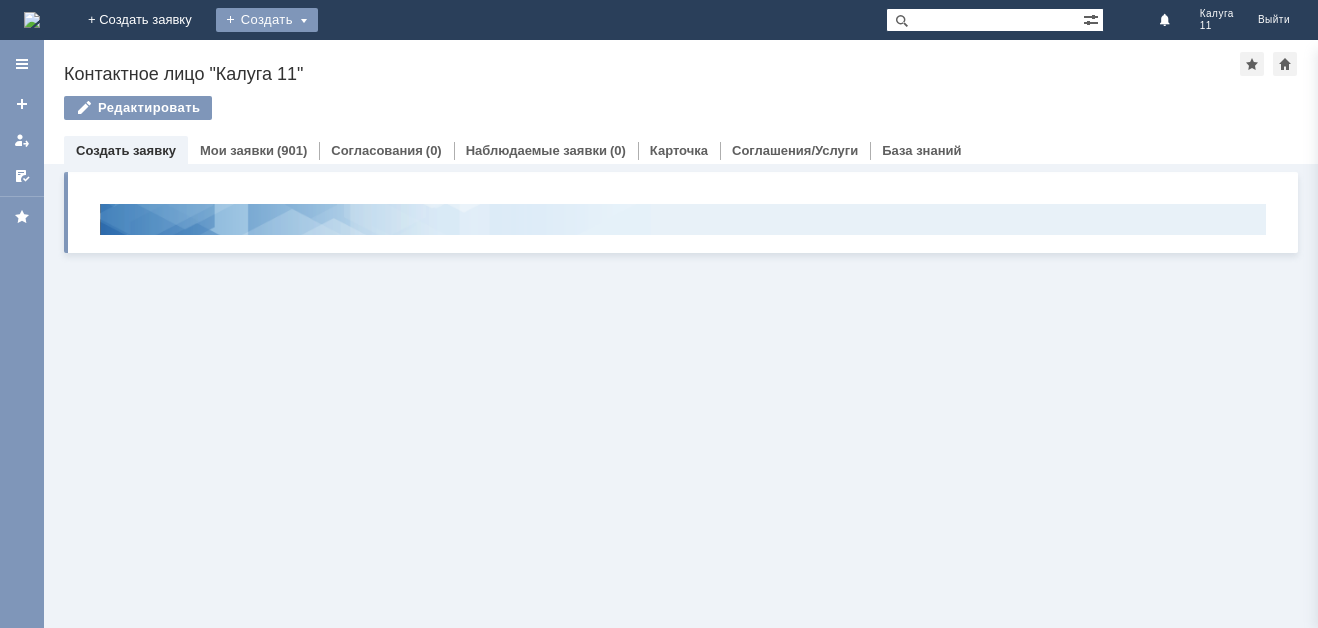 scroll, scrollTop: 0, scrollLeft: 0, axis: both 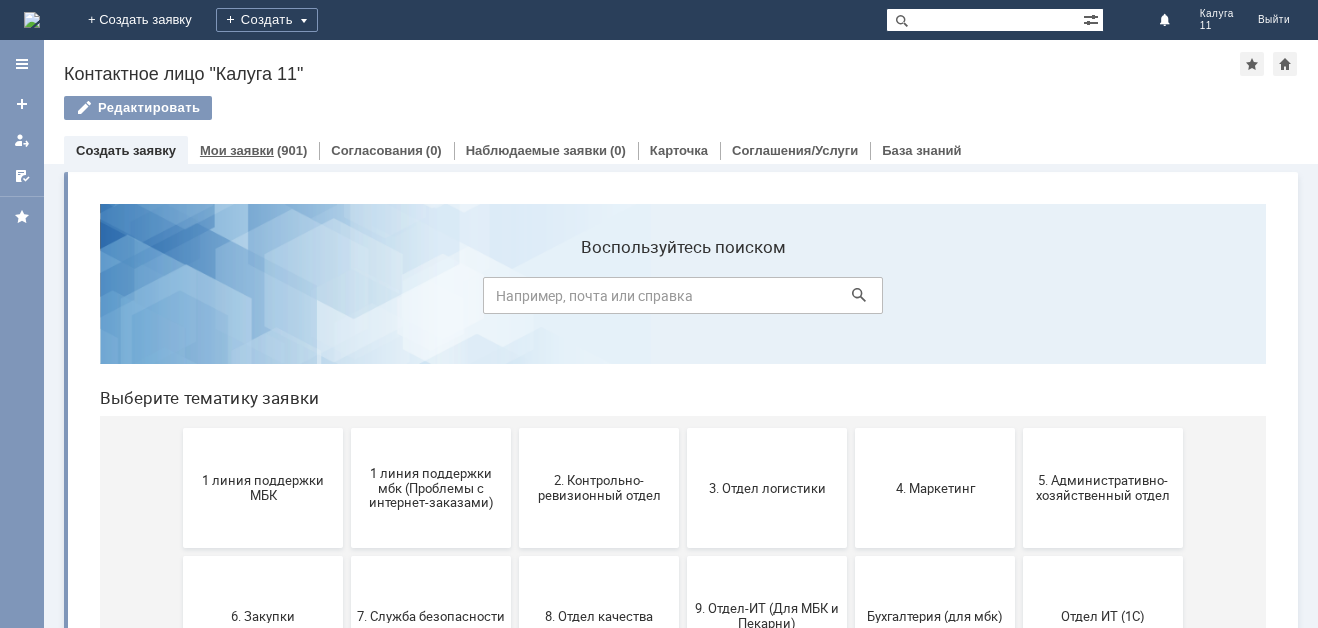click on "(901)" at bounding box center (292, 150) 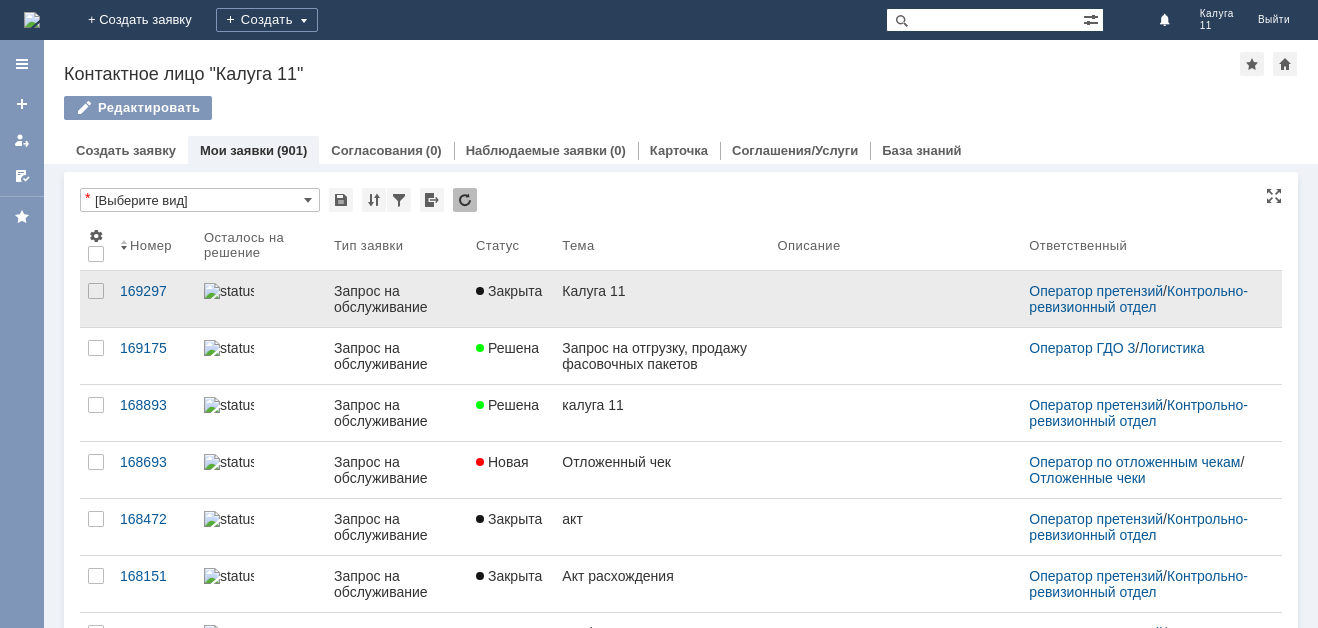 scroll, scrollTop: 0, scrollLeft: 0, axis: both 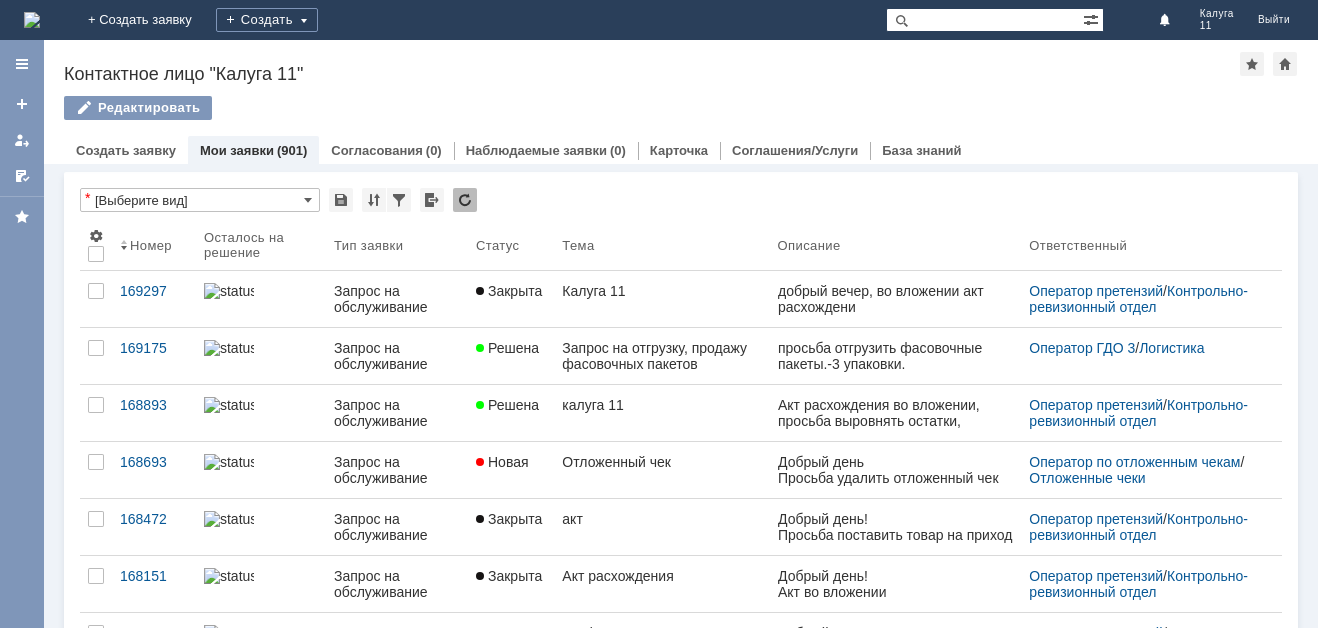 click on "Мои заявки" at bounding box center (237, 150) 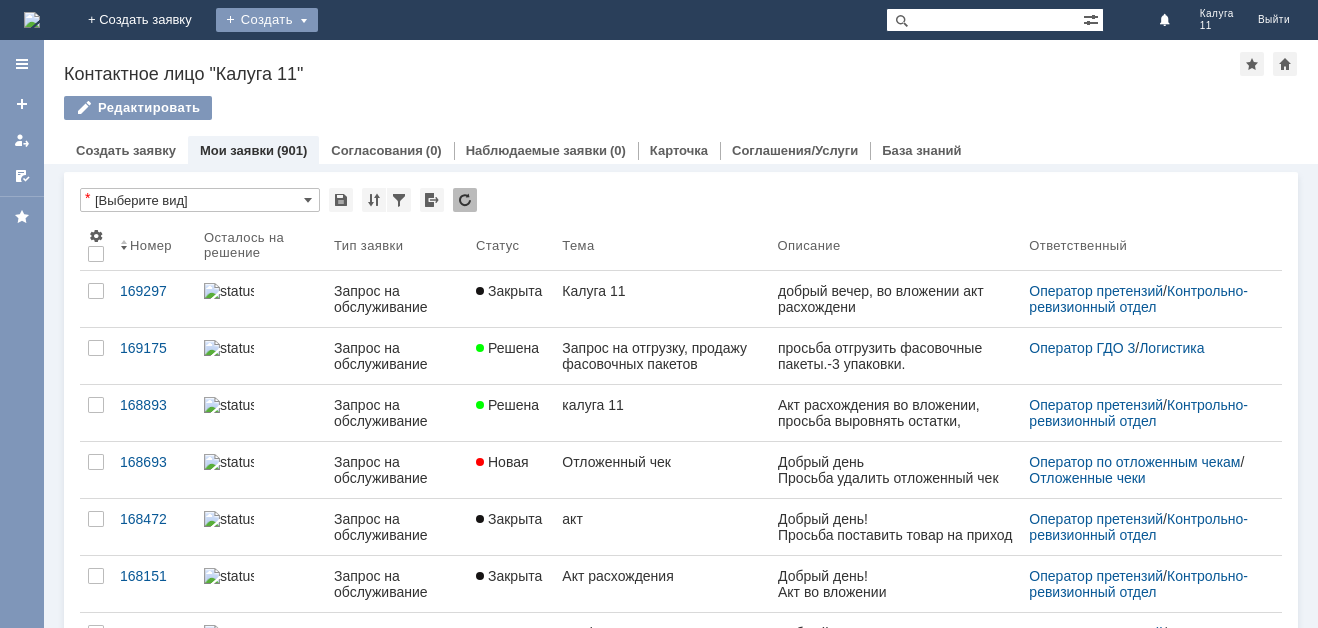 click on "Создать" at bounding box center [267, 20] 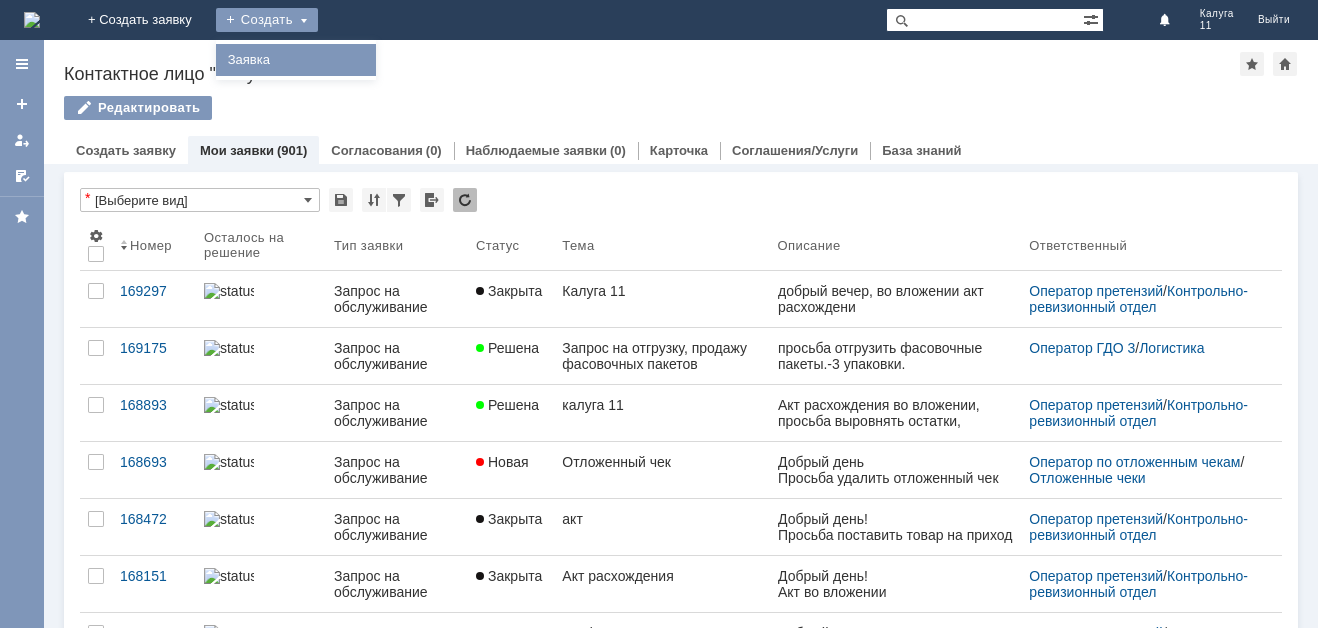 click on "Заявка" at bounding box center [296, 60] 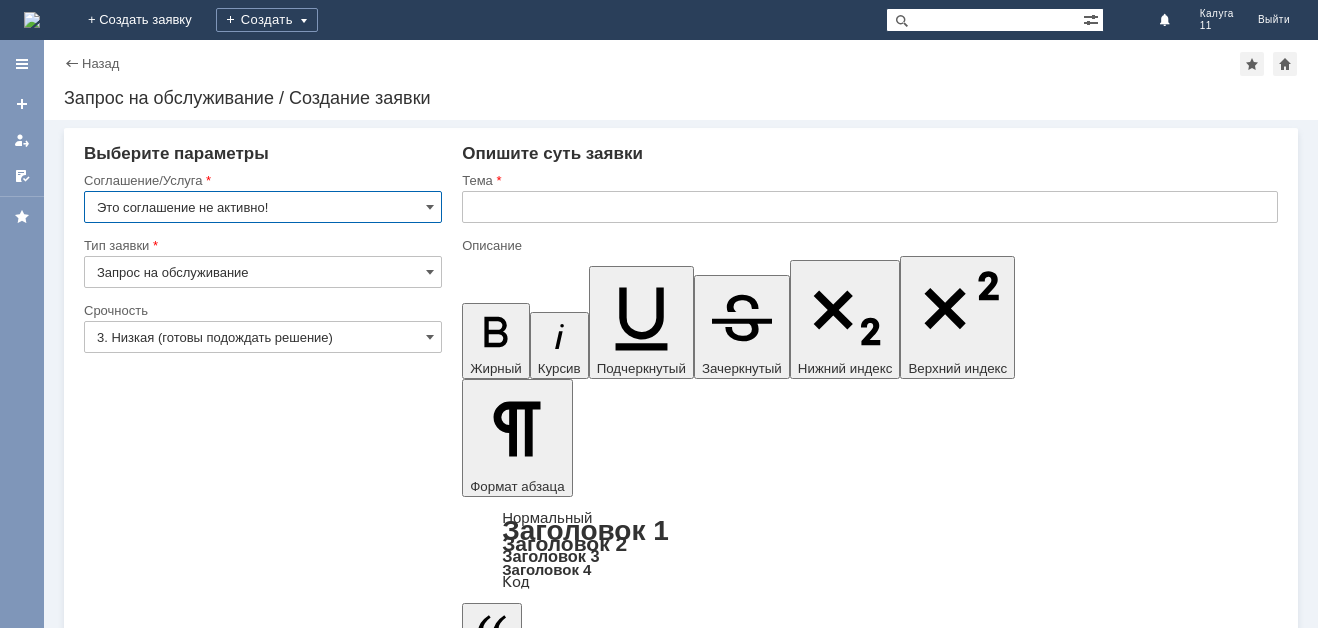scroll, scrollTop: 0, scrollLeft: 0, axis: both 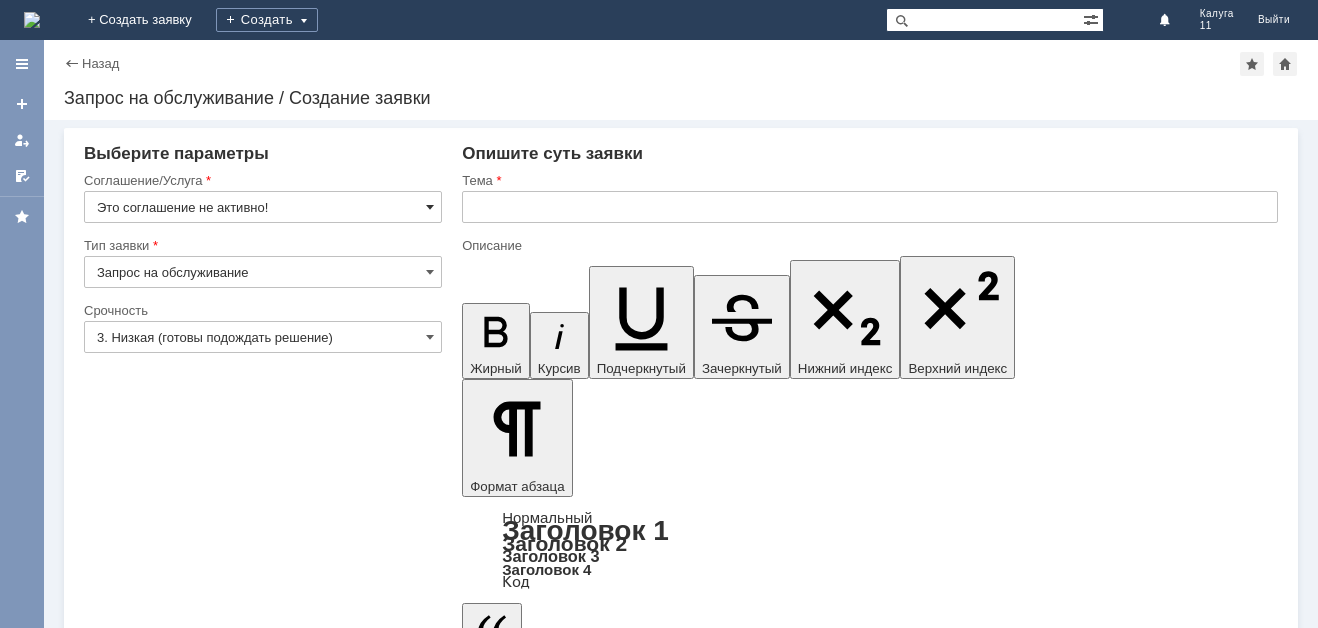 click at bounding box center (430, 207) 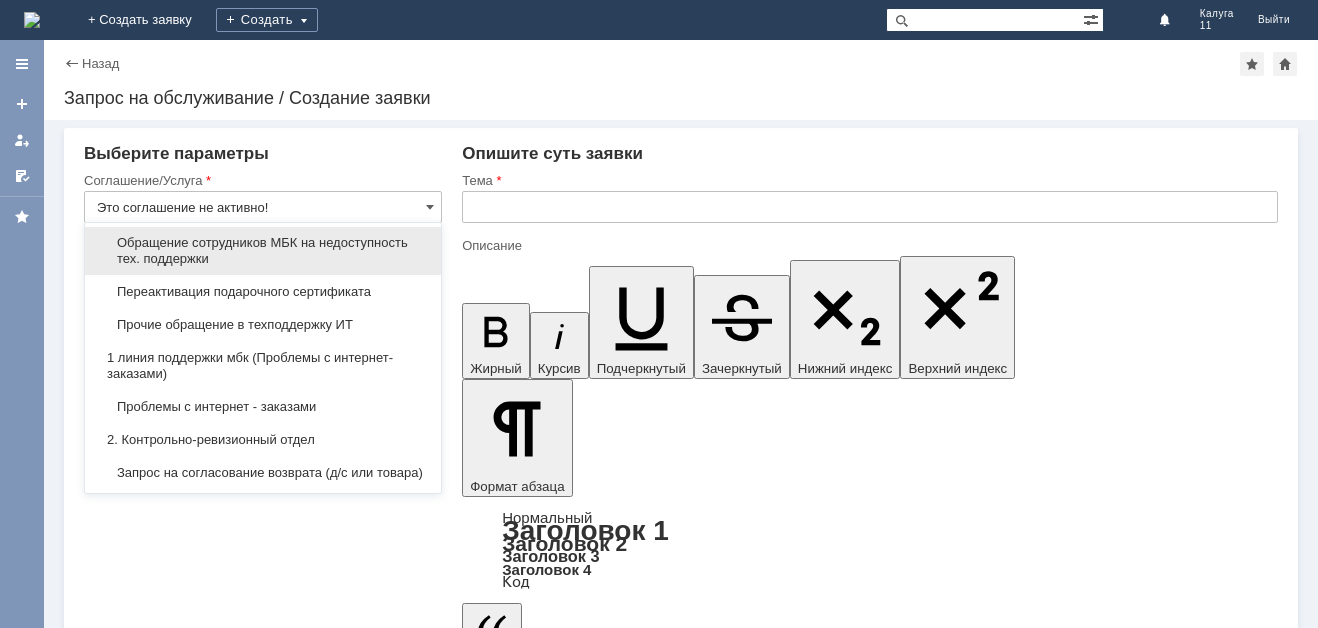 scroll, scrollTop: 200, scrollLeft: 0, axis: vertical 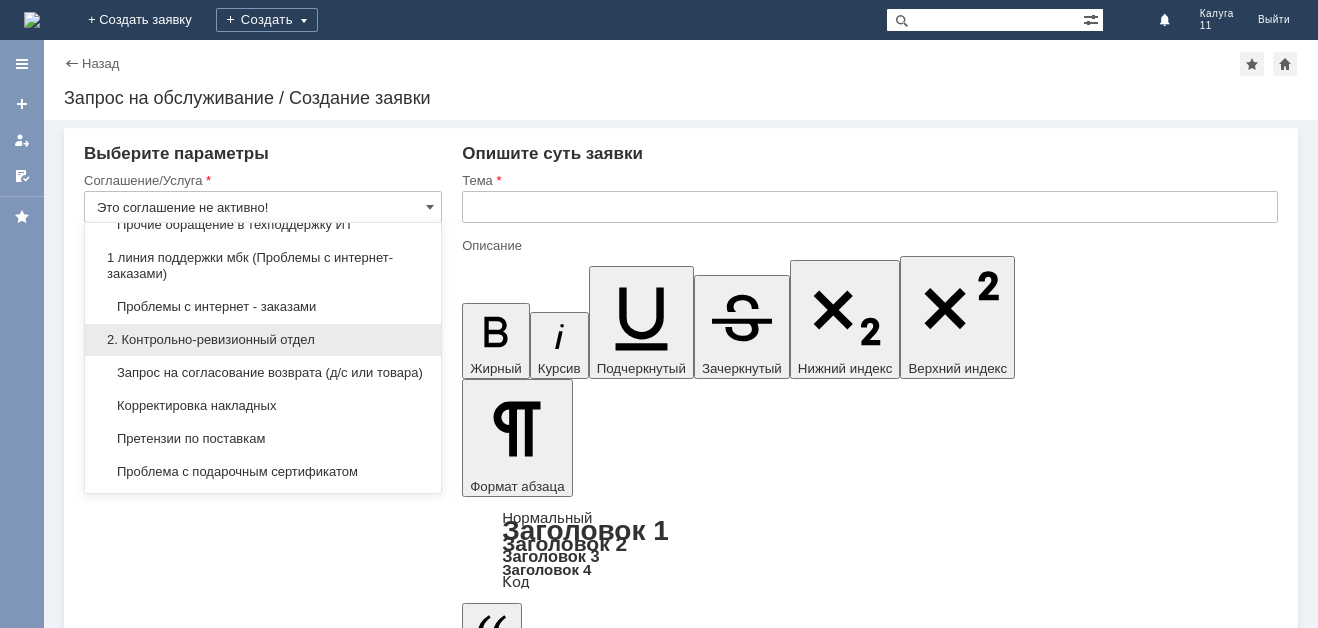 click on "2. Контрольно-ревизионный отдел" at bounding box center [263, 340] 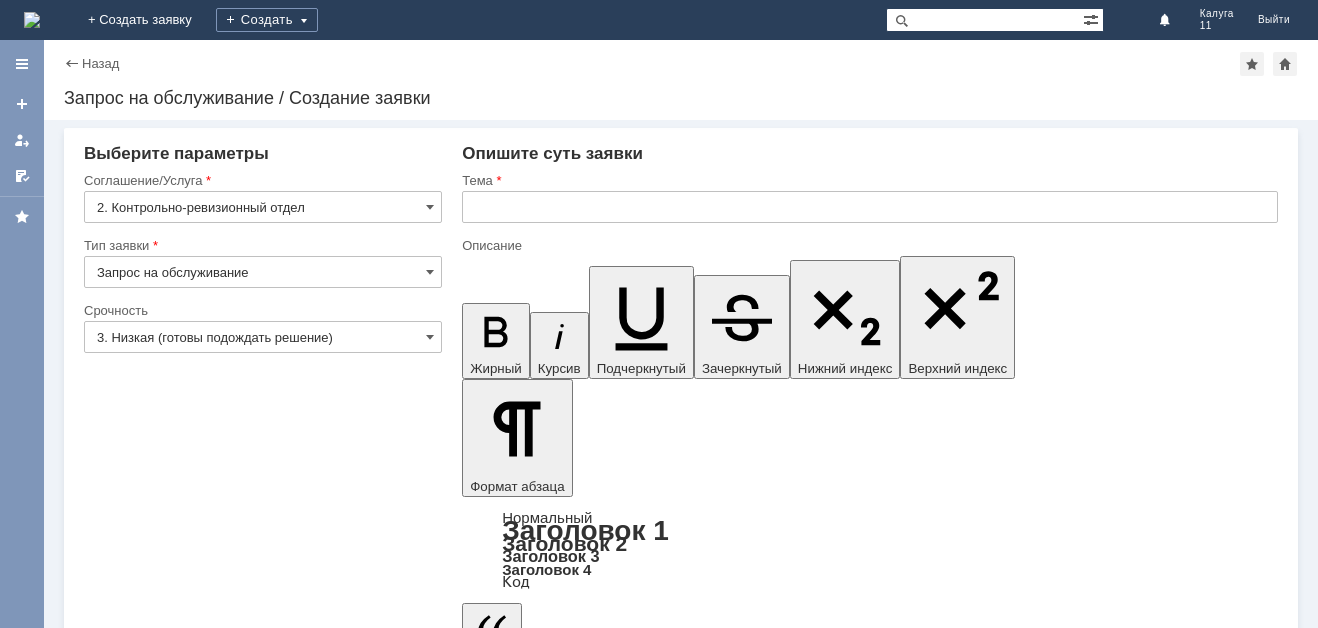 type on "2. Контрольно-ревизионный отдел" 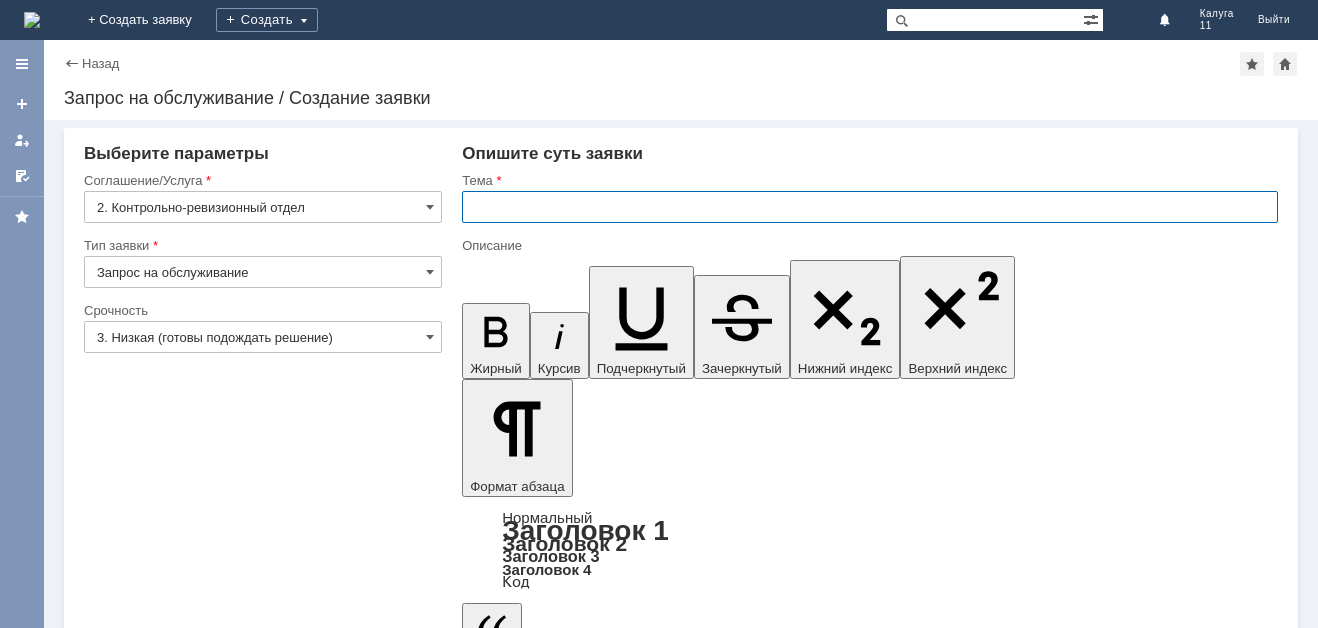 click at bounding box center (870, 207) 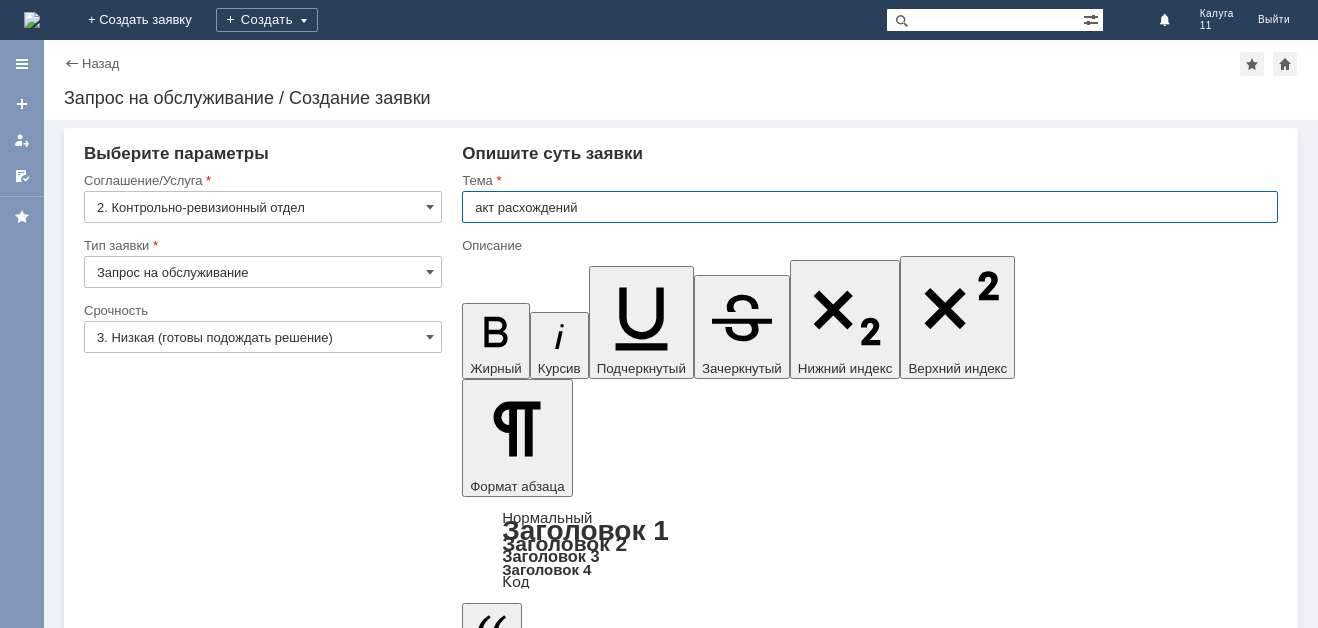 type on "акт расхождений" 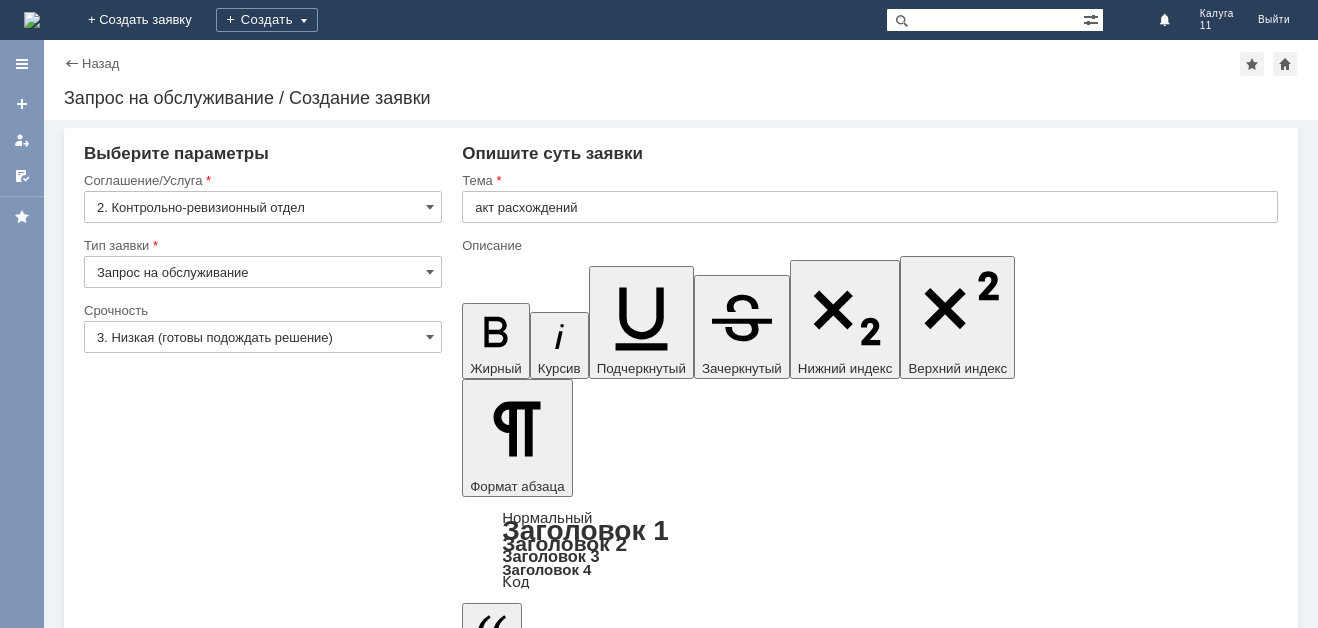 click at bounding box center (625, 5356) 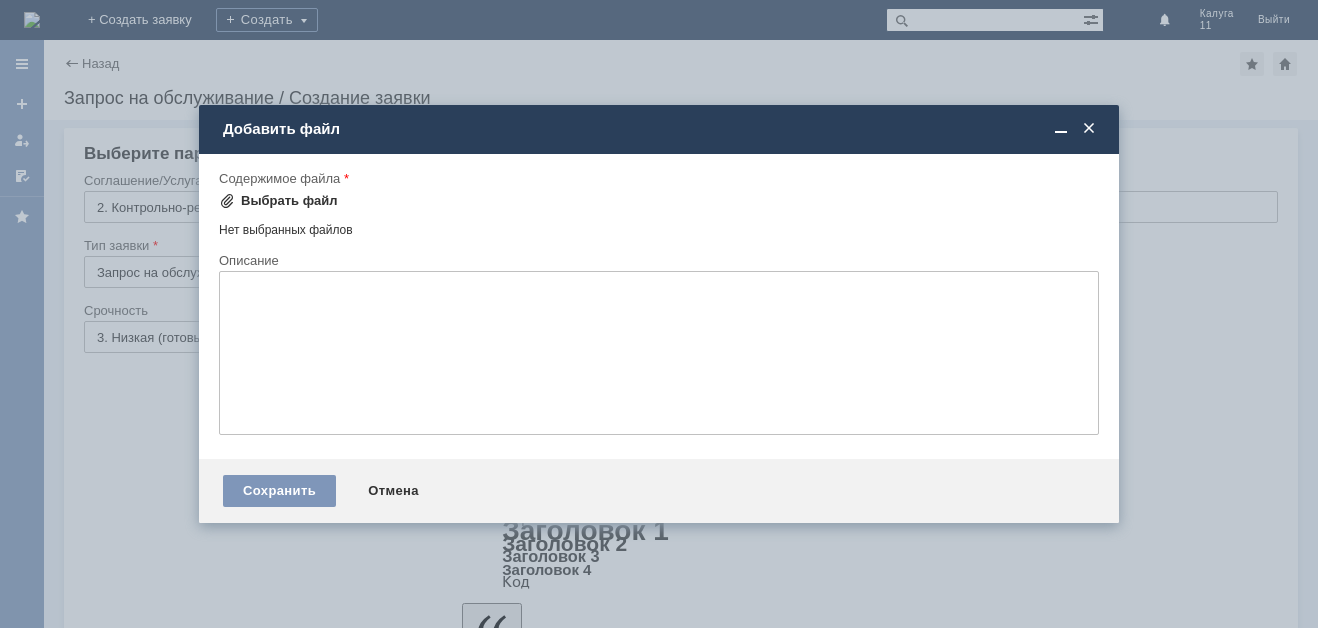 click on "Выбрать файл" at bounding box center [289, 201] 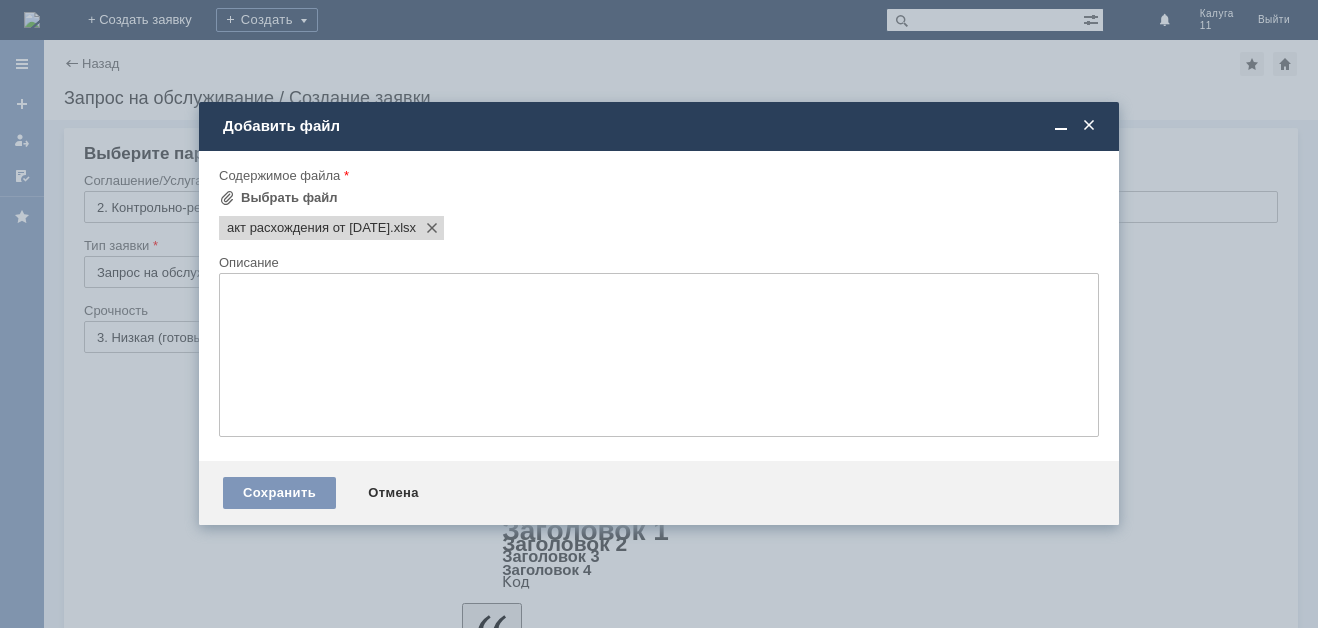 scroll, scrollTop: 0, scrollLeft: 0, axis: both 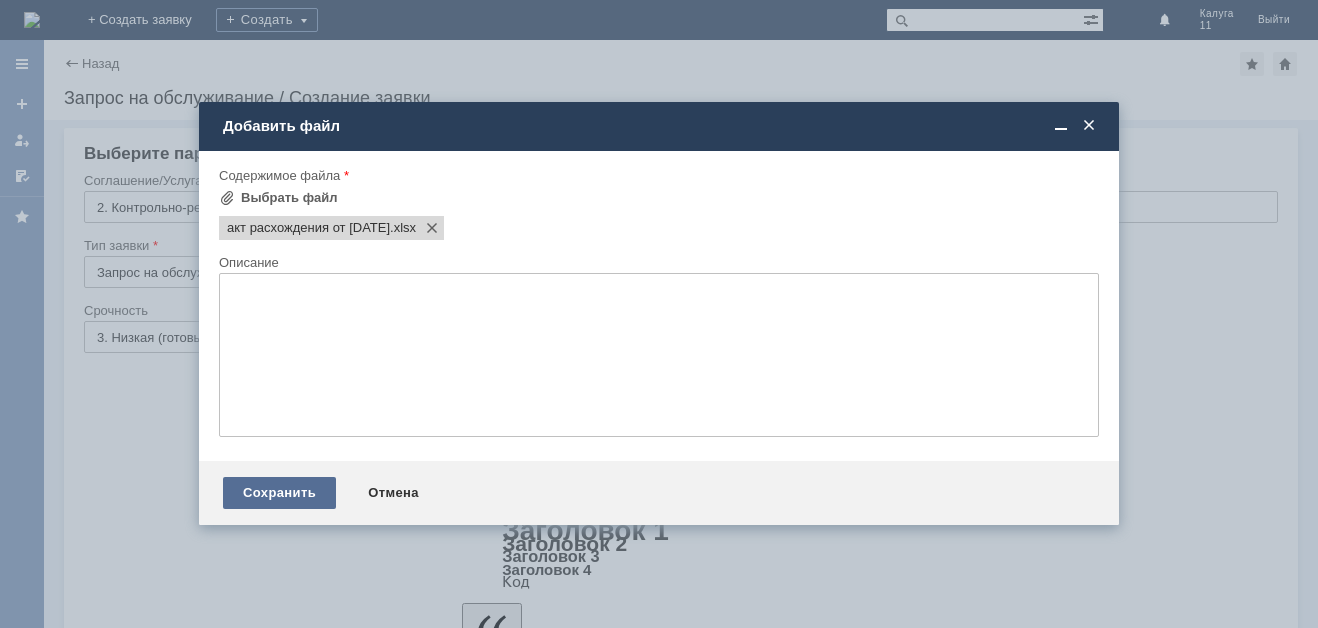click on "Сохранить" at bounding box center [279, 493] 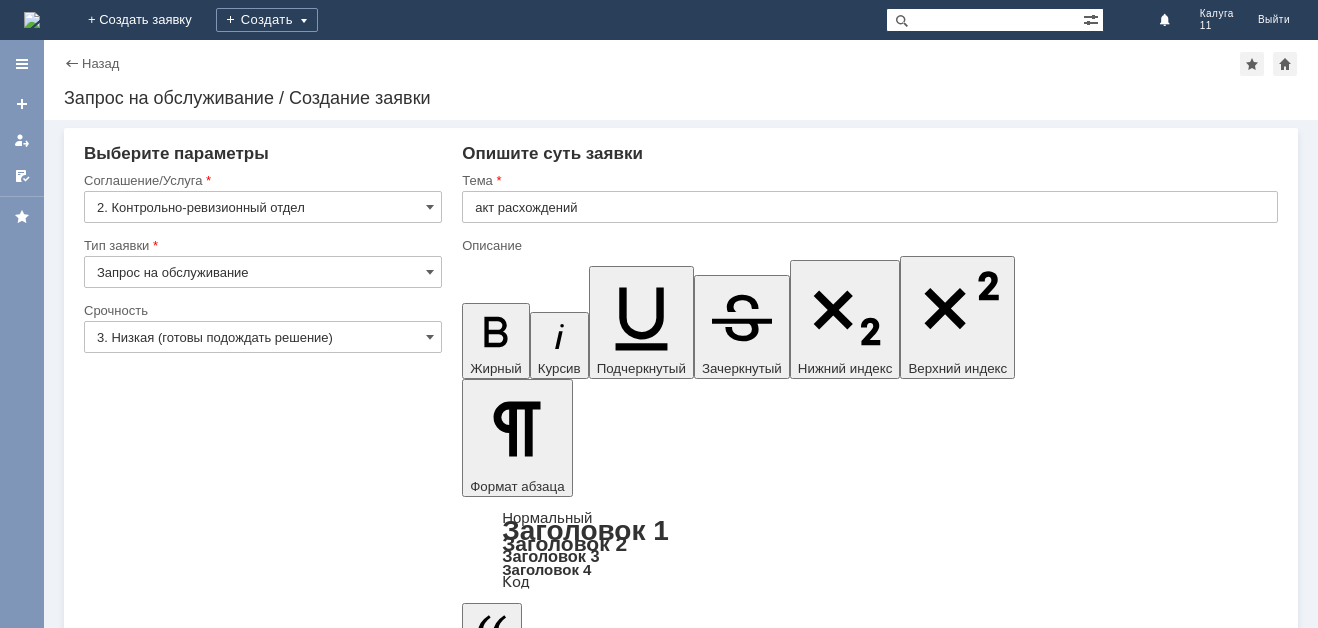 click at bounding box center [482, 5563] 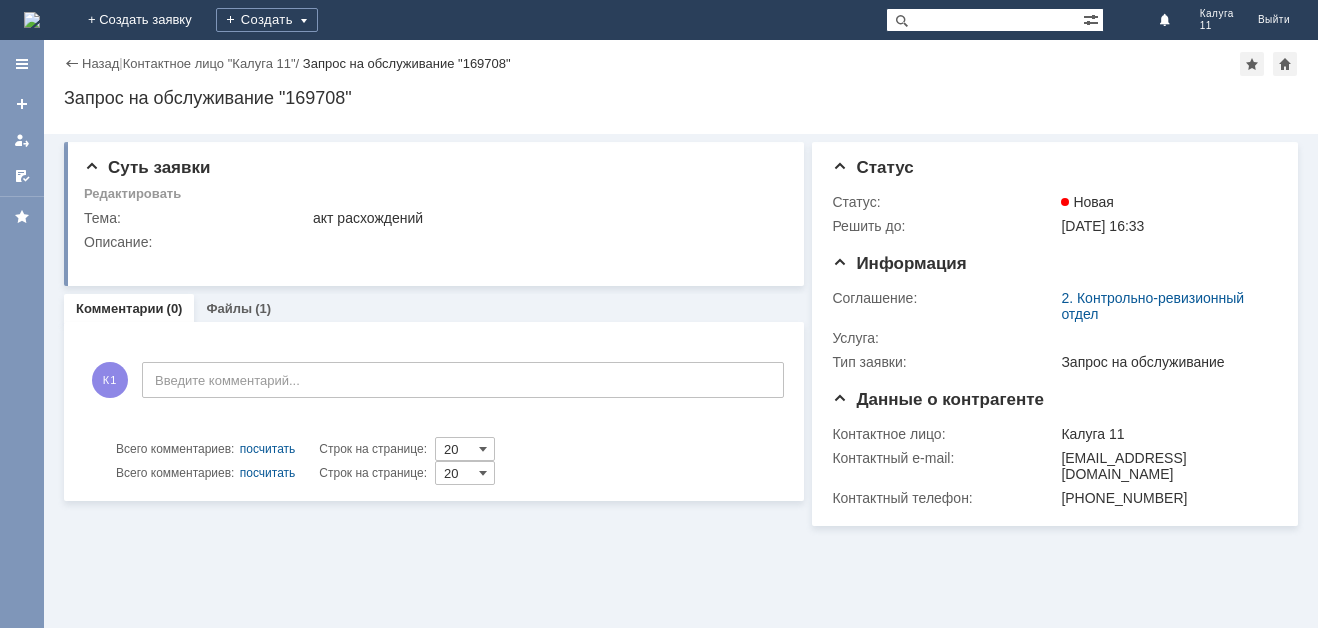 scroll, scrollTop: 0, scrollLeft: 0, axis: both 